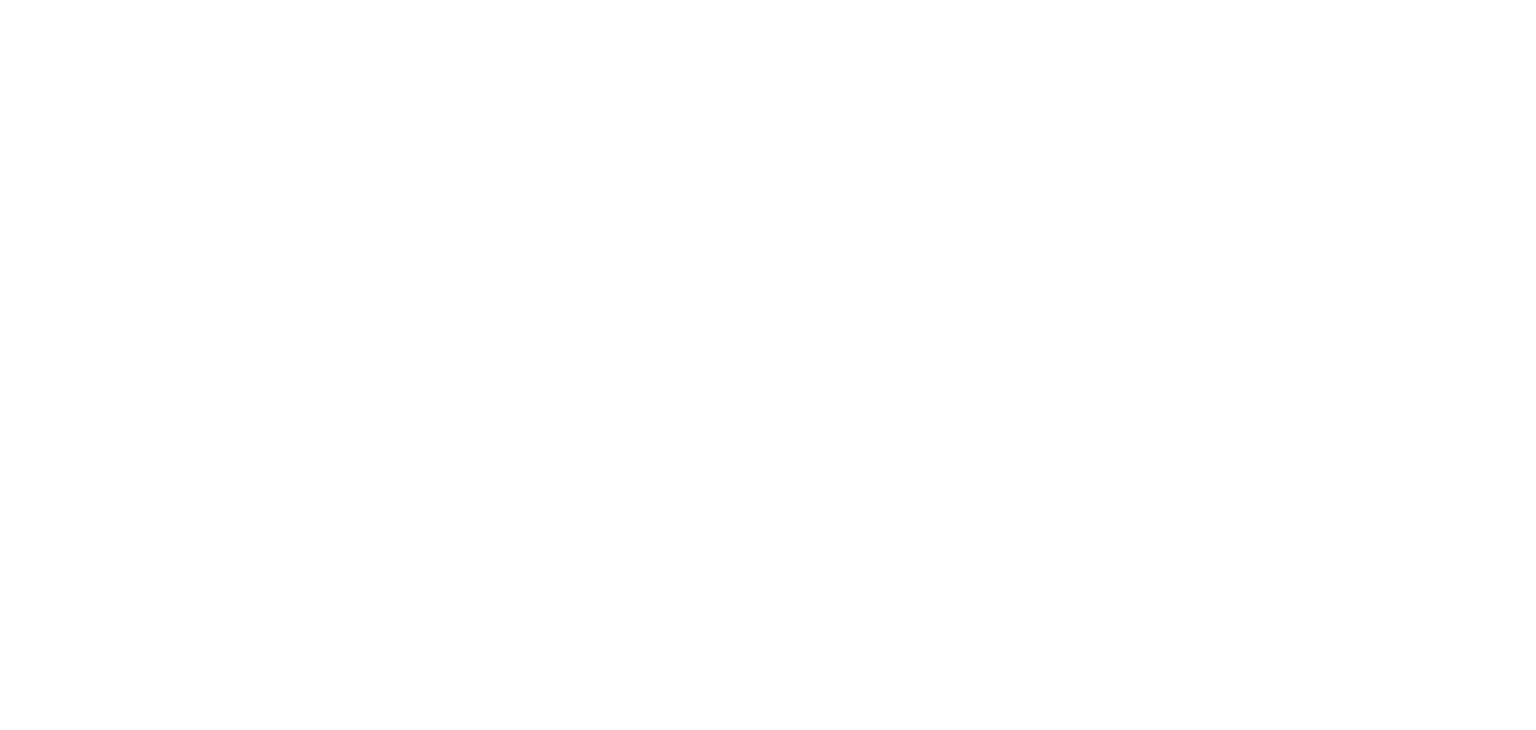scroll, scrollTop: 0, scrollLeft: 0, axis: both 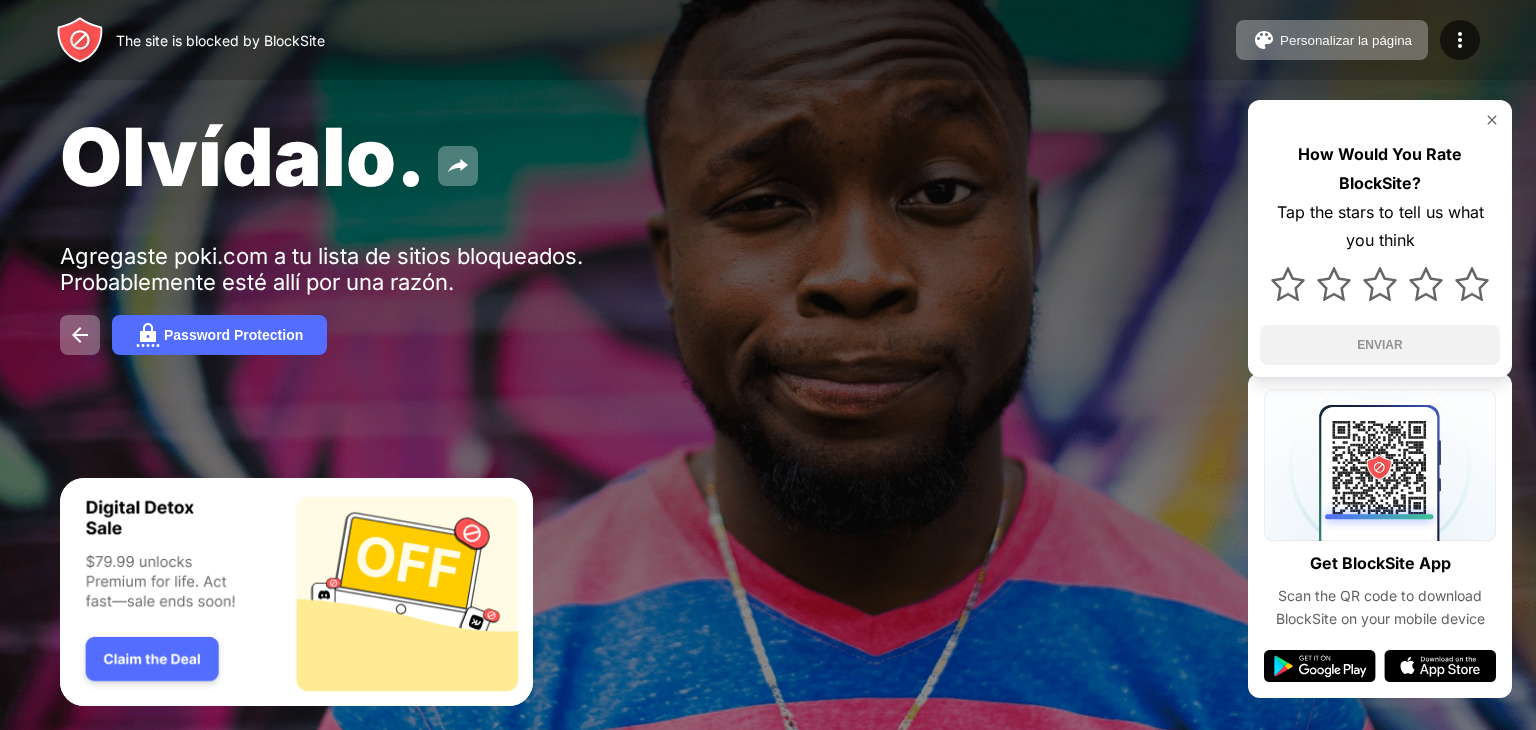 click on "Olvídalo. Agregaste poki.com a tu lista de sitios bloqueados. Probablemente esté allí por una razón. Password Protection How Would You Rate BlockSite? Tap the stars to tell us what you think ENVIAR" at bounding box center [768, 231] 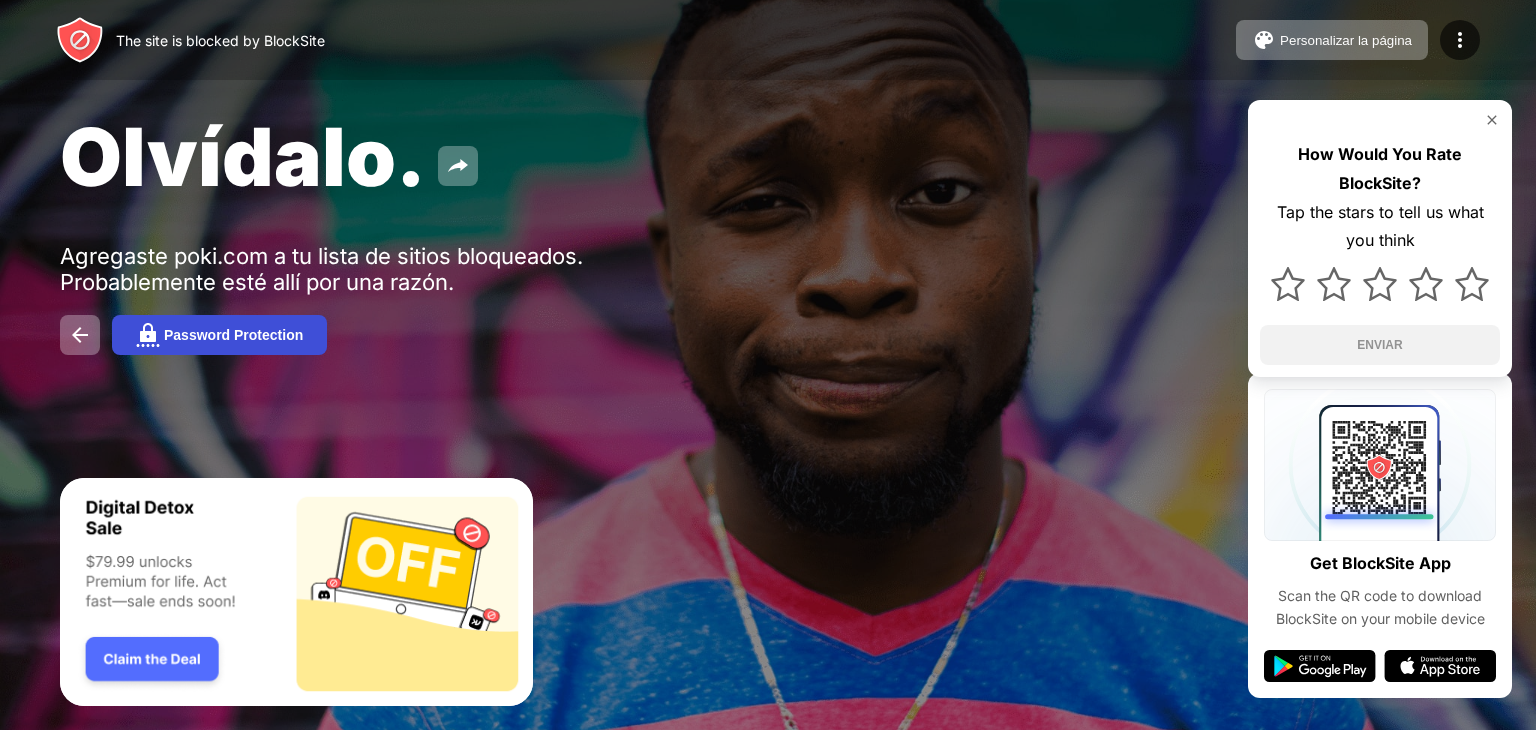 click on "Password Protection" at bounding box center (233, 335) 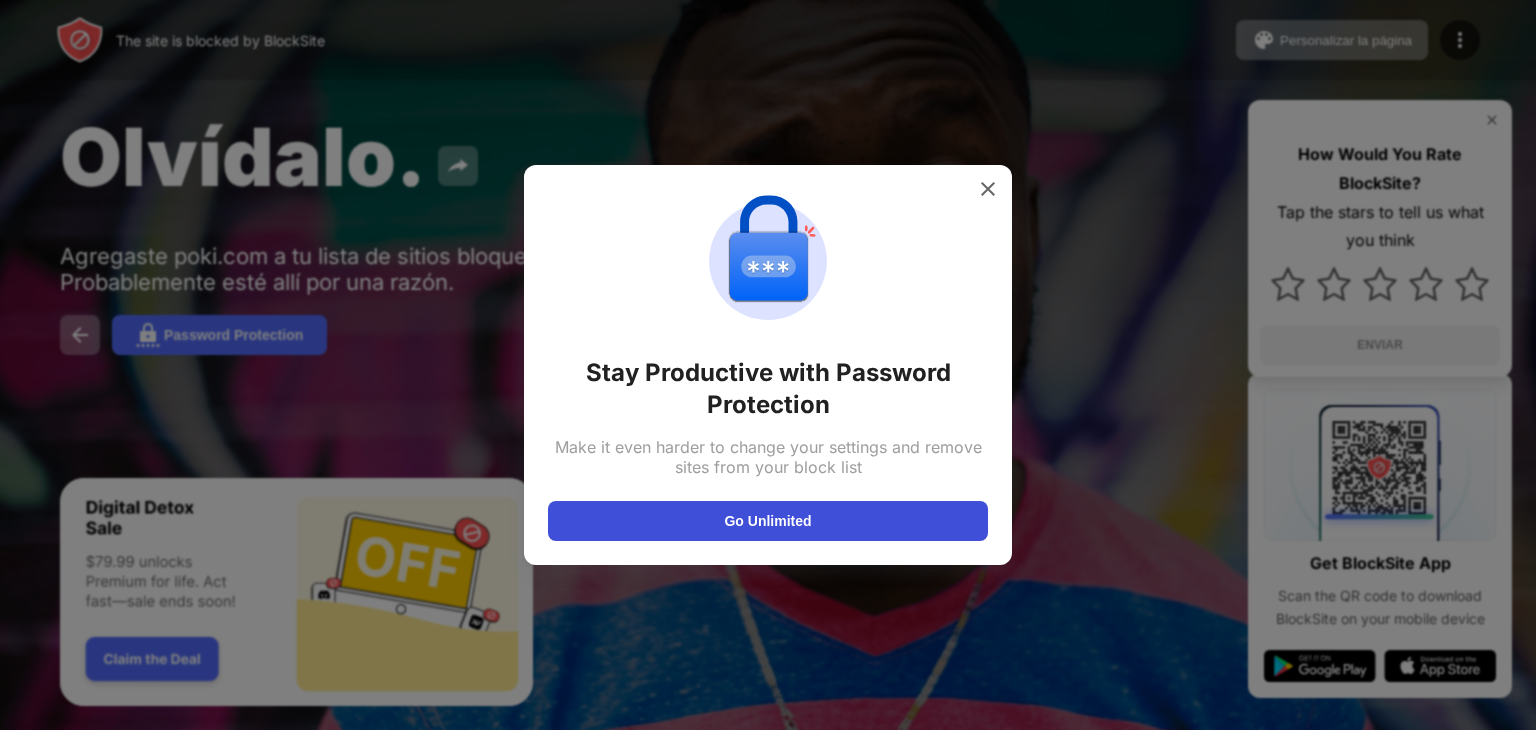 click on "Go Unlimited" at bounding box center (768, 521) 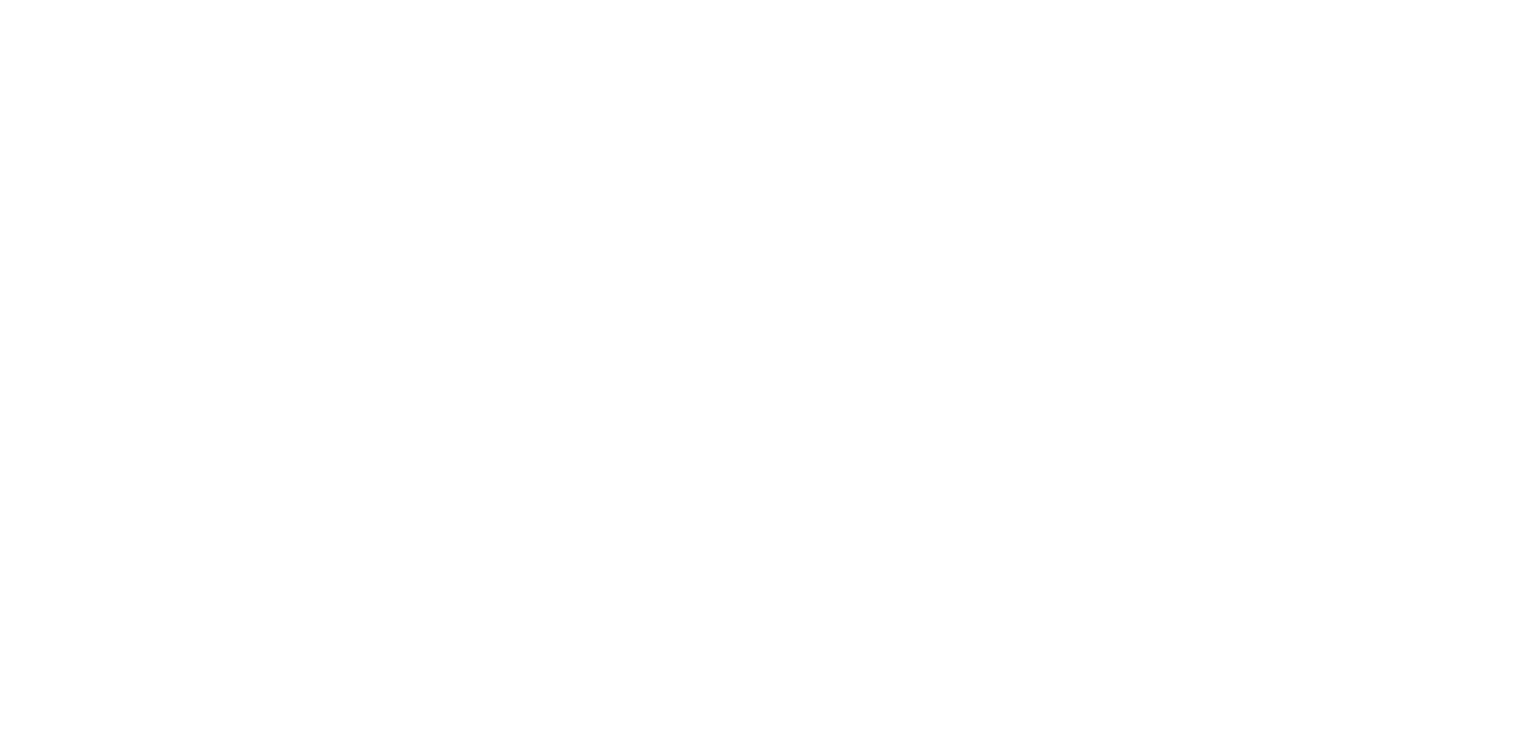 scroll, scrollTop: 0, scrollLeft: 0, axis: both 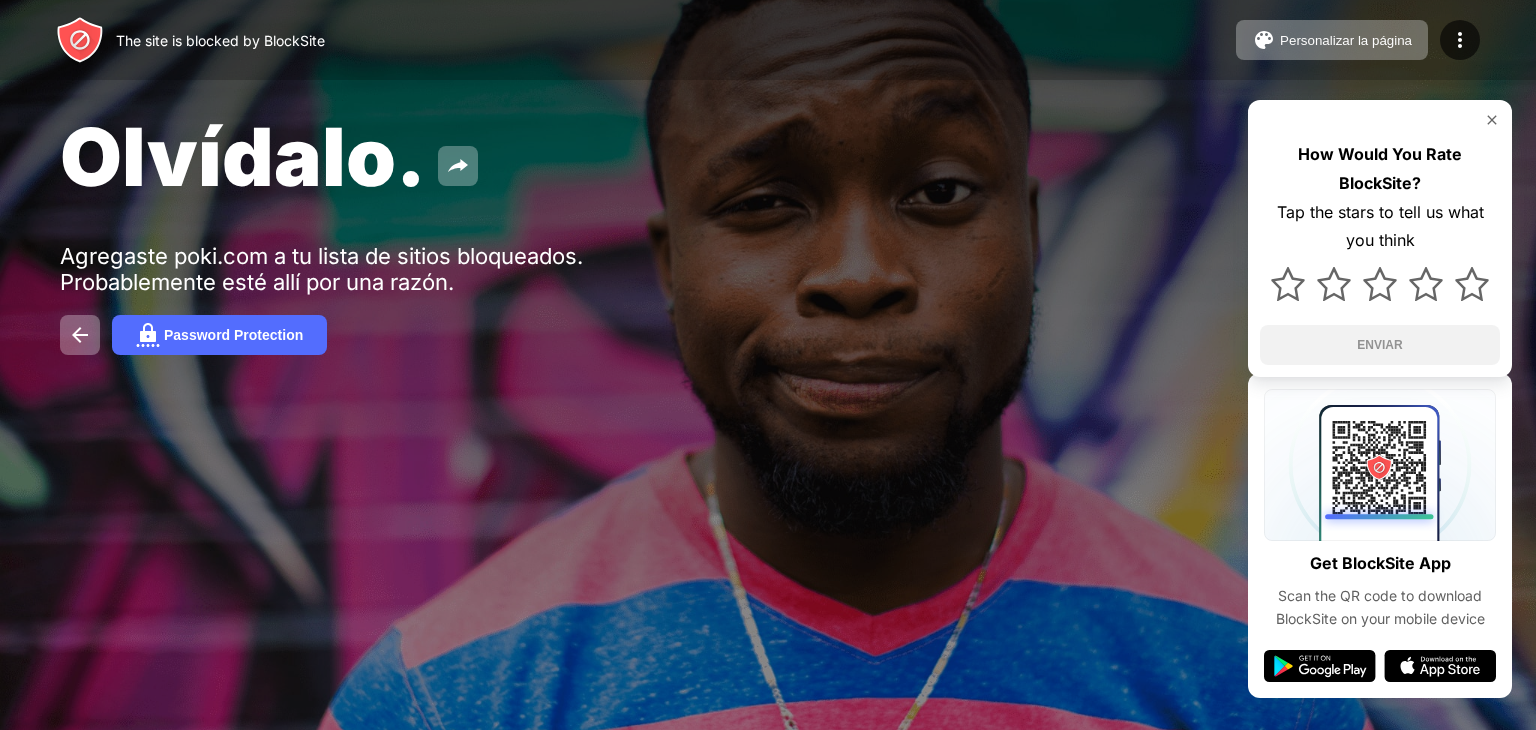 click on "Olvídalo." at bounding box center (626, 156) 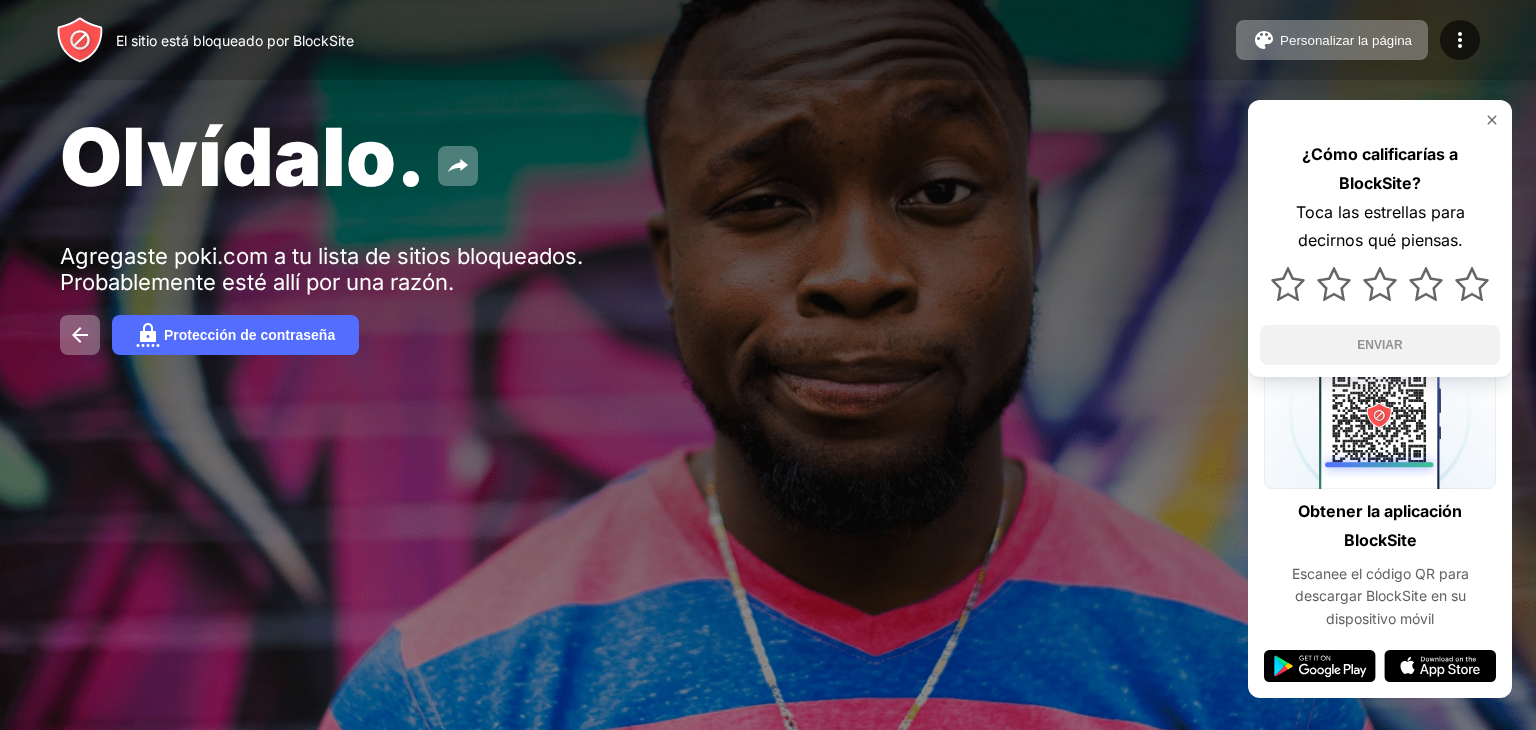 click on "Olvídalo." at bounding box center (626, 156) 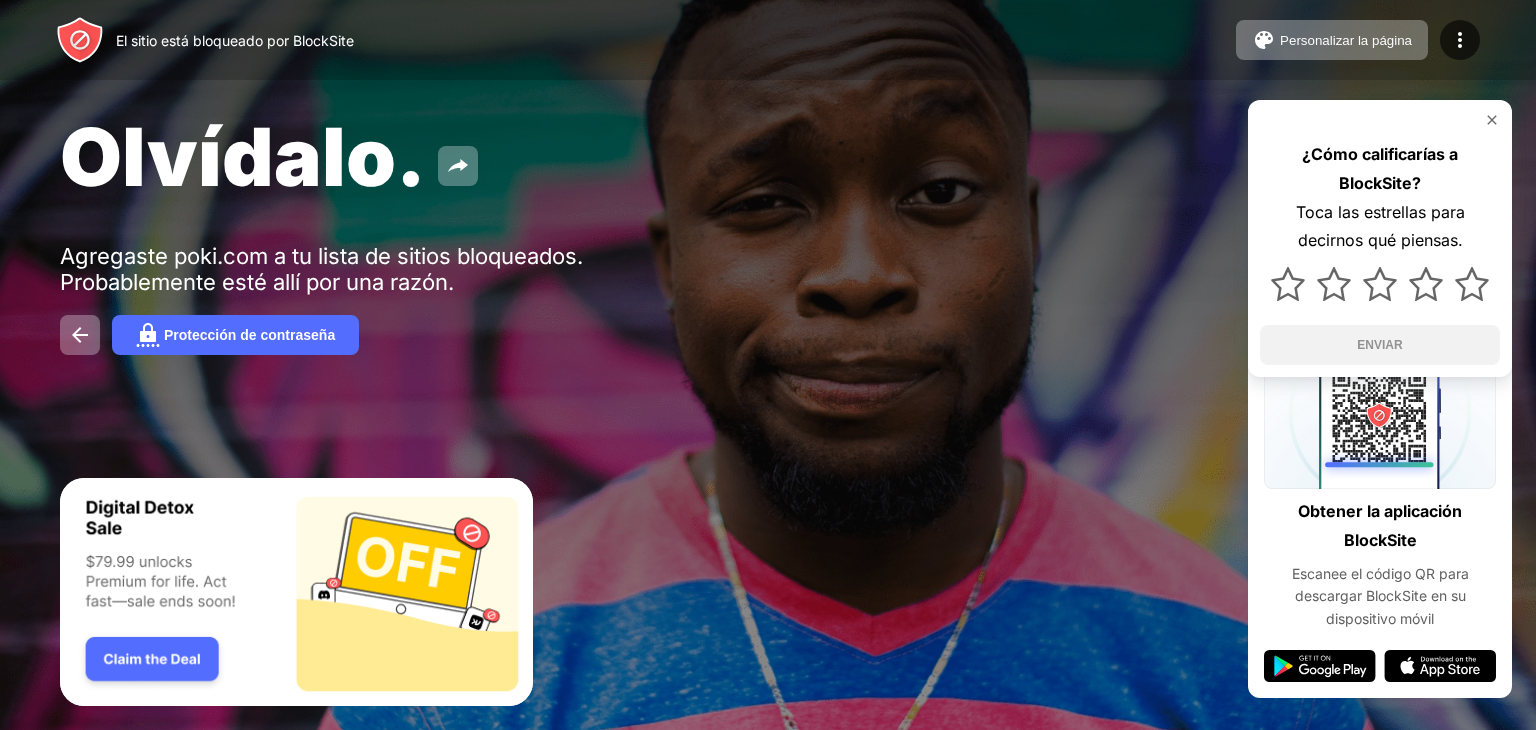 scroll, scrollTop: 0, scrollLeft: 0, axis: both 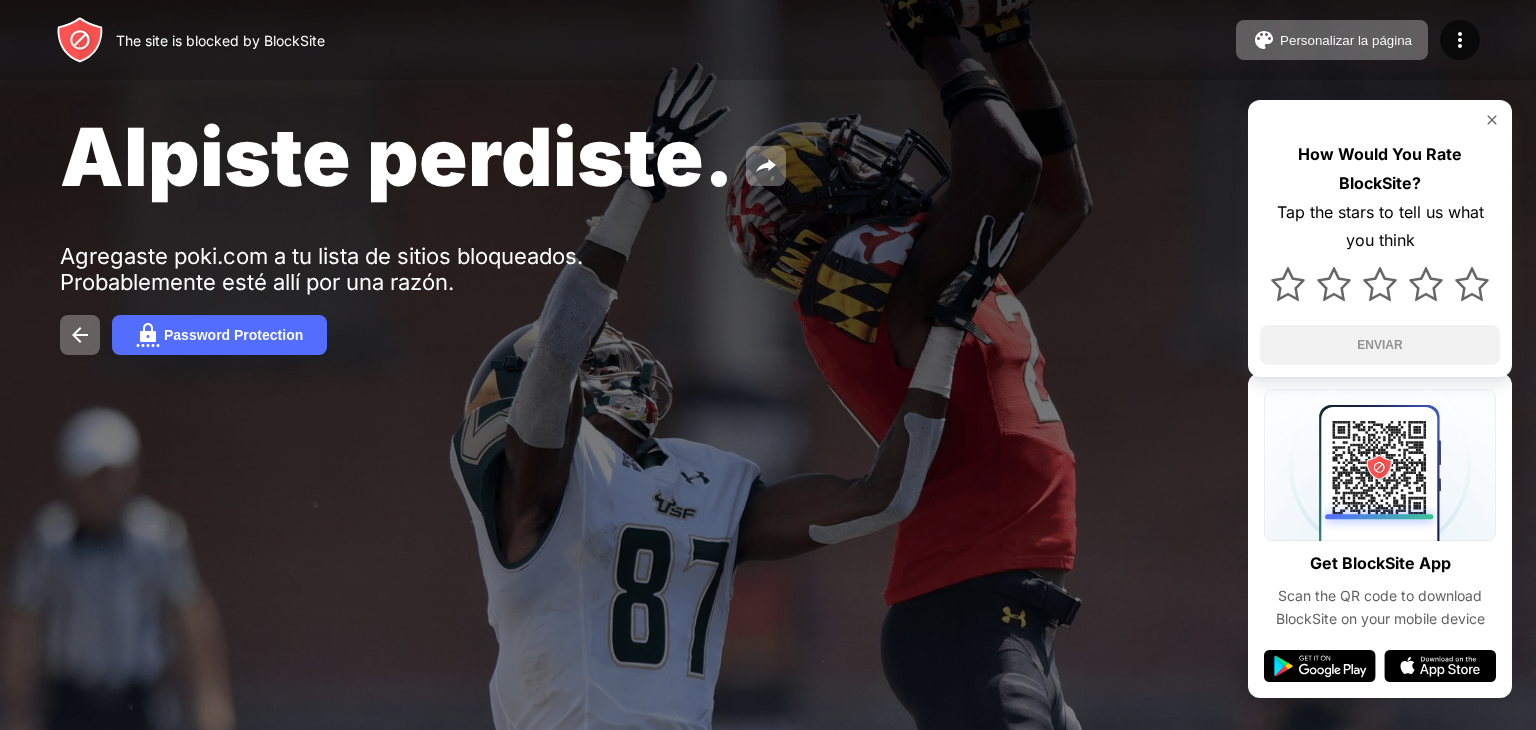 click on "Alpiste perdiste." at bounding box center [397, 156] 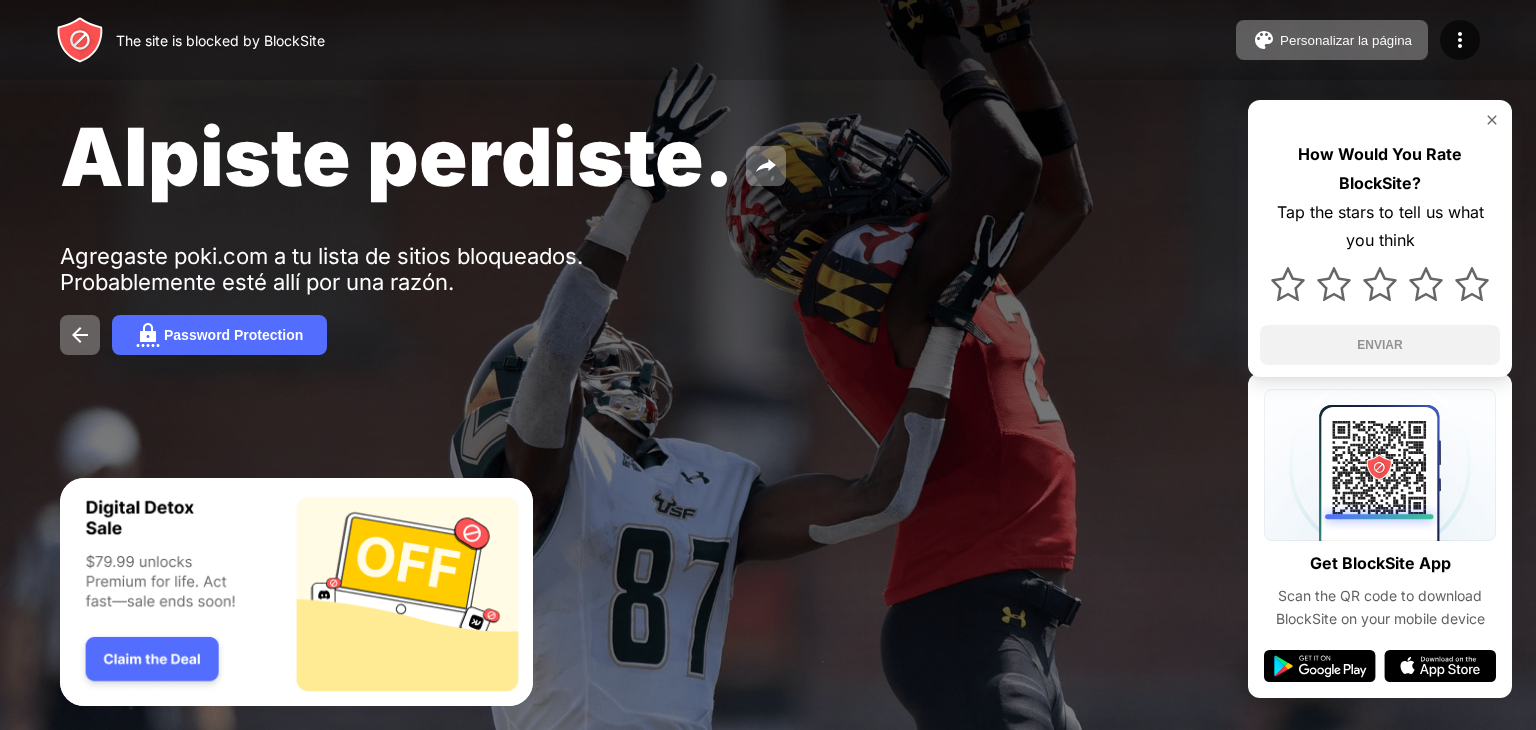 scroll, scrollTop: 0, scrollLeft: 0, axis: both 